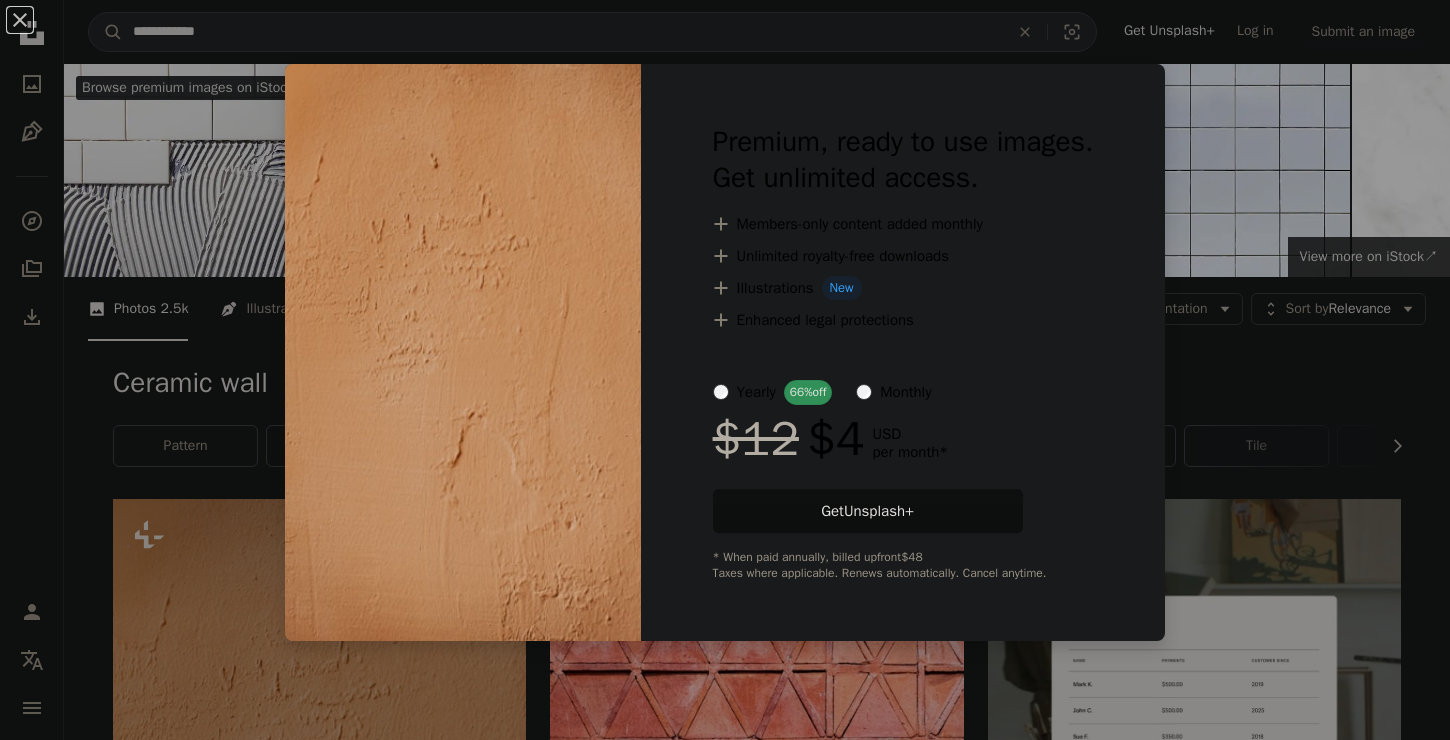 scroll, scrollTop: 431, scrollLeft: 0, axis: vertical 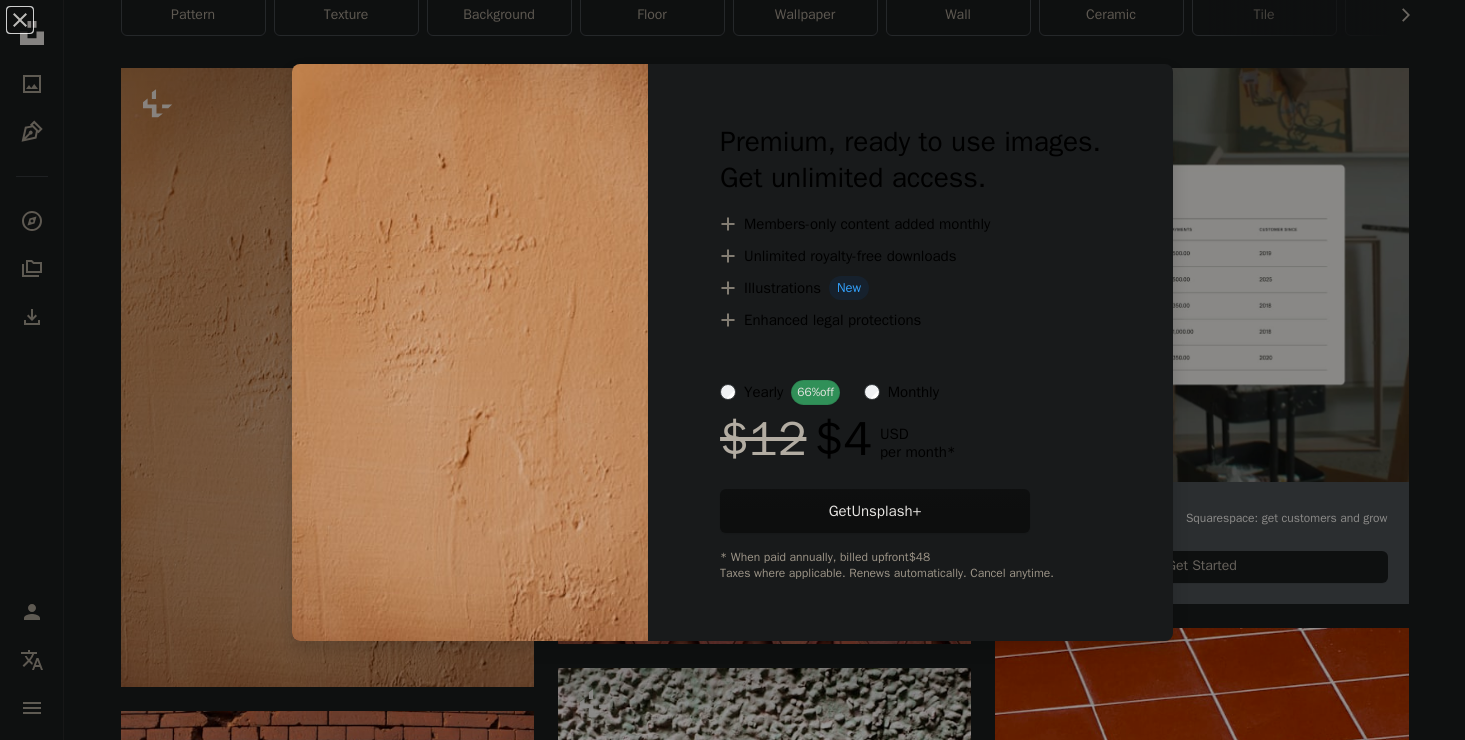 click on "An X shape Premium, ready to use images. Get unlimited access. A plus sign Members-only content added monthly A plus sign Unlimited royalty-free downloads A plus sign Illustrations  New A plus sign Enhanced legal protections yearly 66%  off monthly $12   $4 USD per month * Get  Unsplash+ * When paid annually, billed upfront  $48 Taxes where applicable. Renews automatically. Cancel anytime." at bounding box center (732, 370) 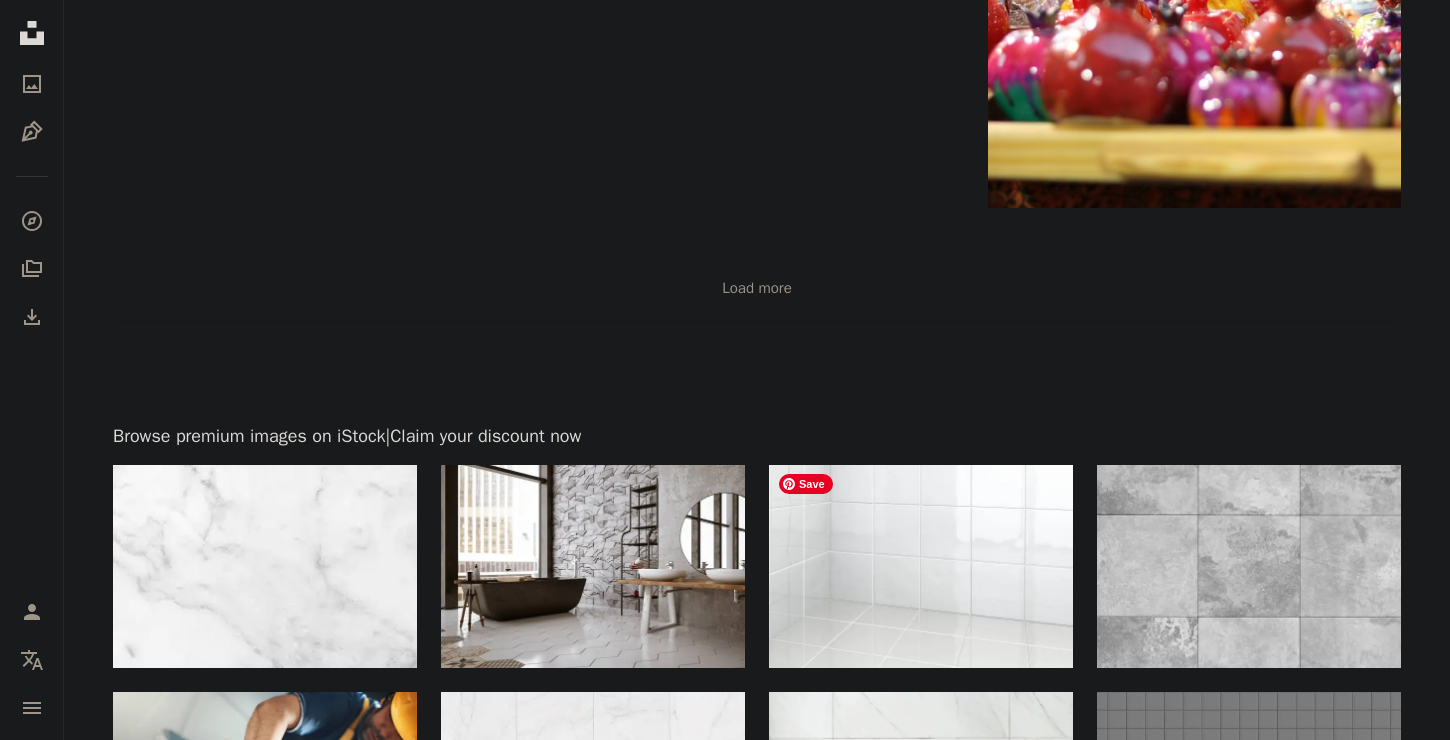 scroll, scrollTop: 4034, scrollLeft: 0, axis: vertical 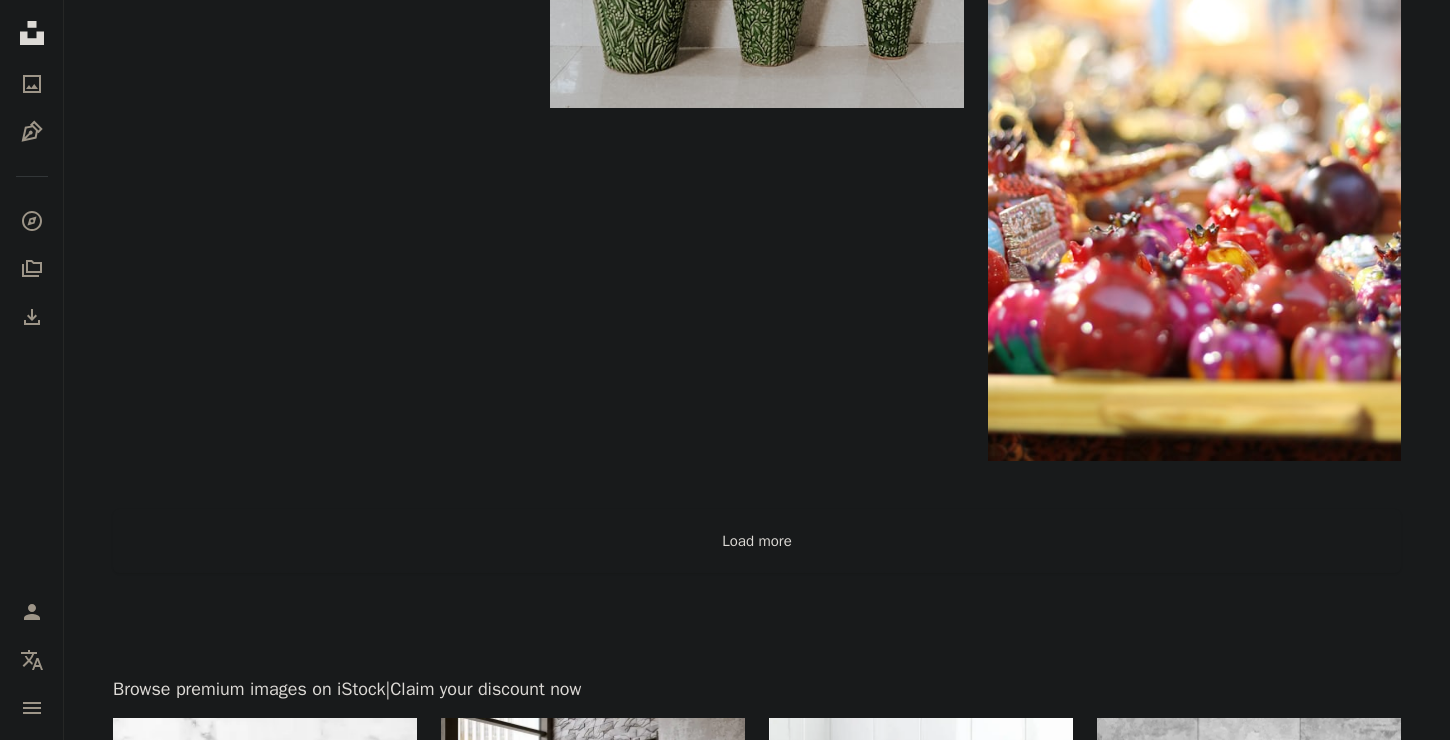 click on "Load more" at bounding box center (757, 541) 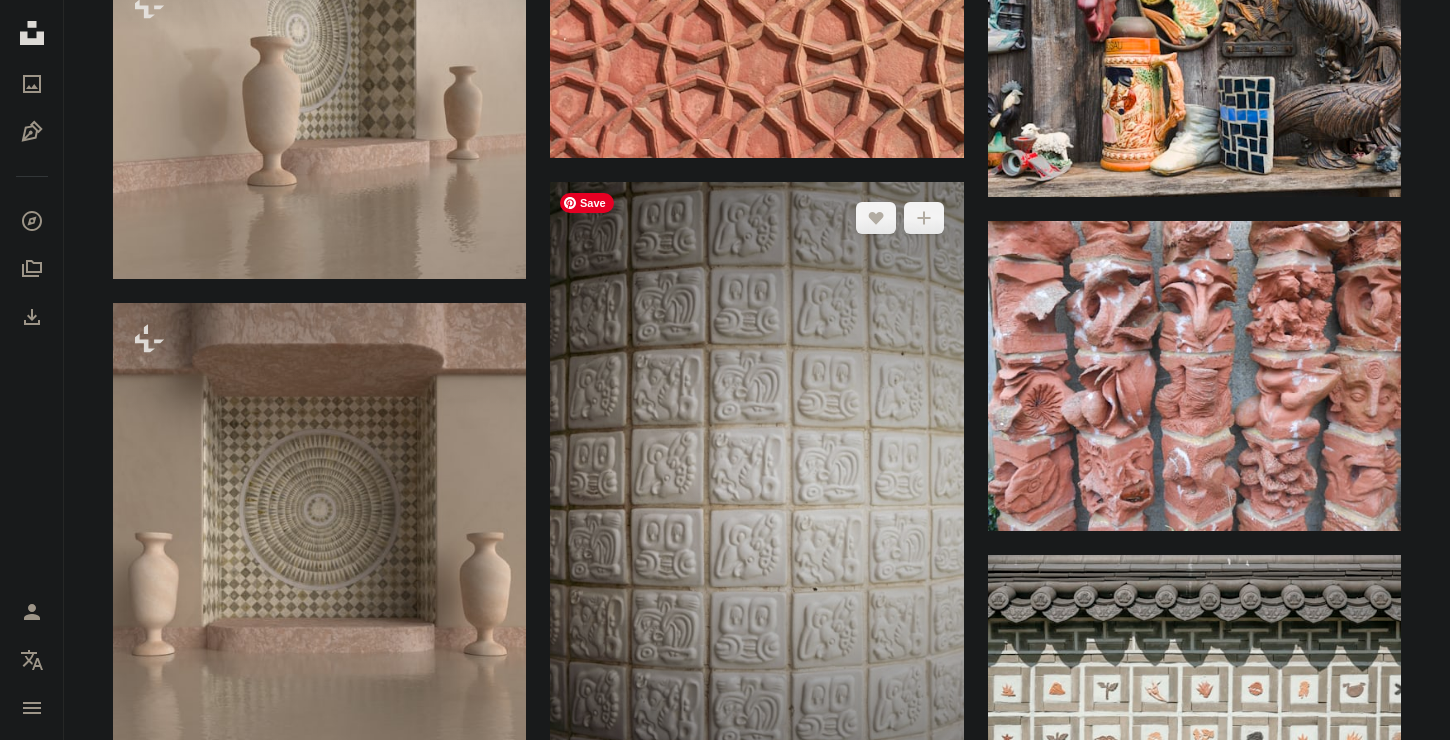 scroll, scrollTop: 11043, scrollLeft: 0, axis: vertical 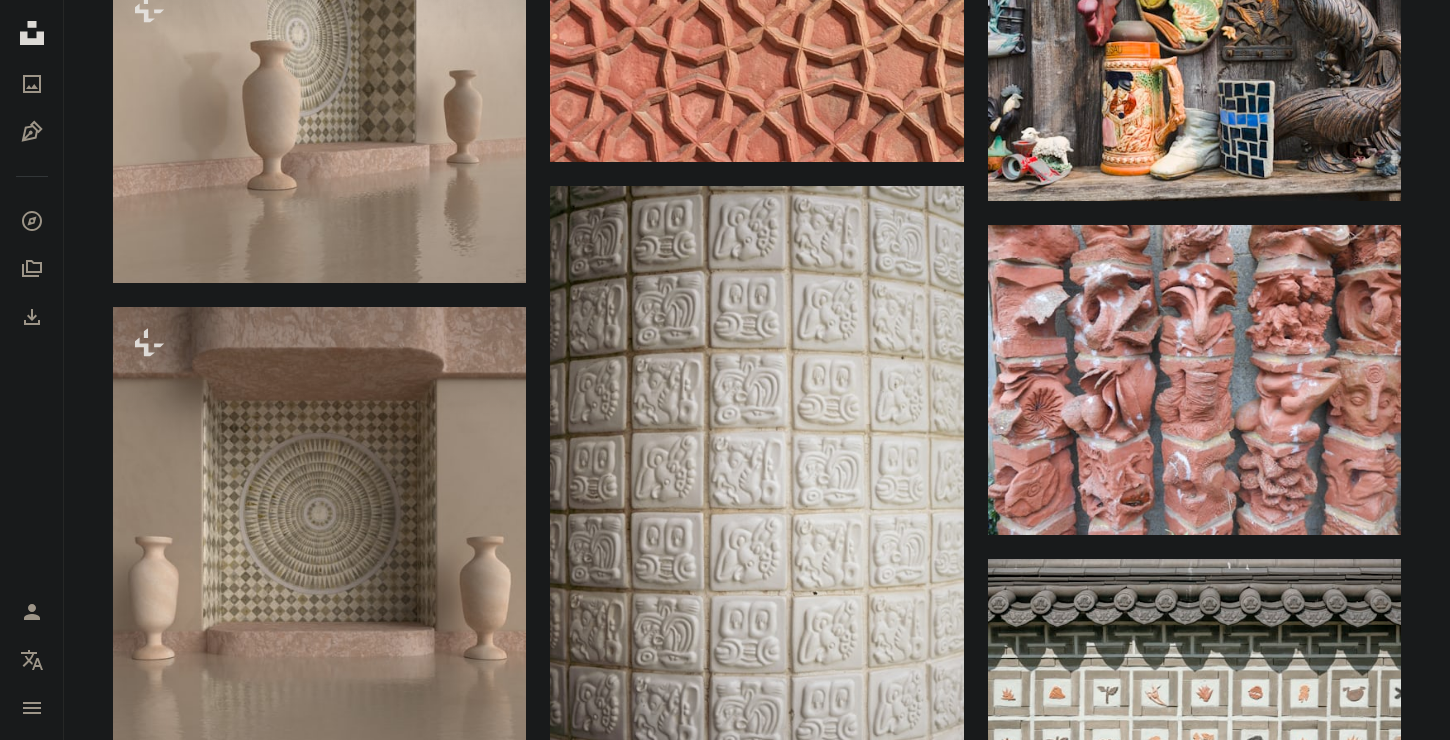 drag, startPoint x: 1115, startPoint y: 424, endPoint x: 776, endPoint y: 541, distance: 358.62238 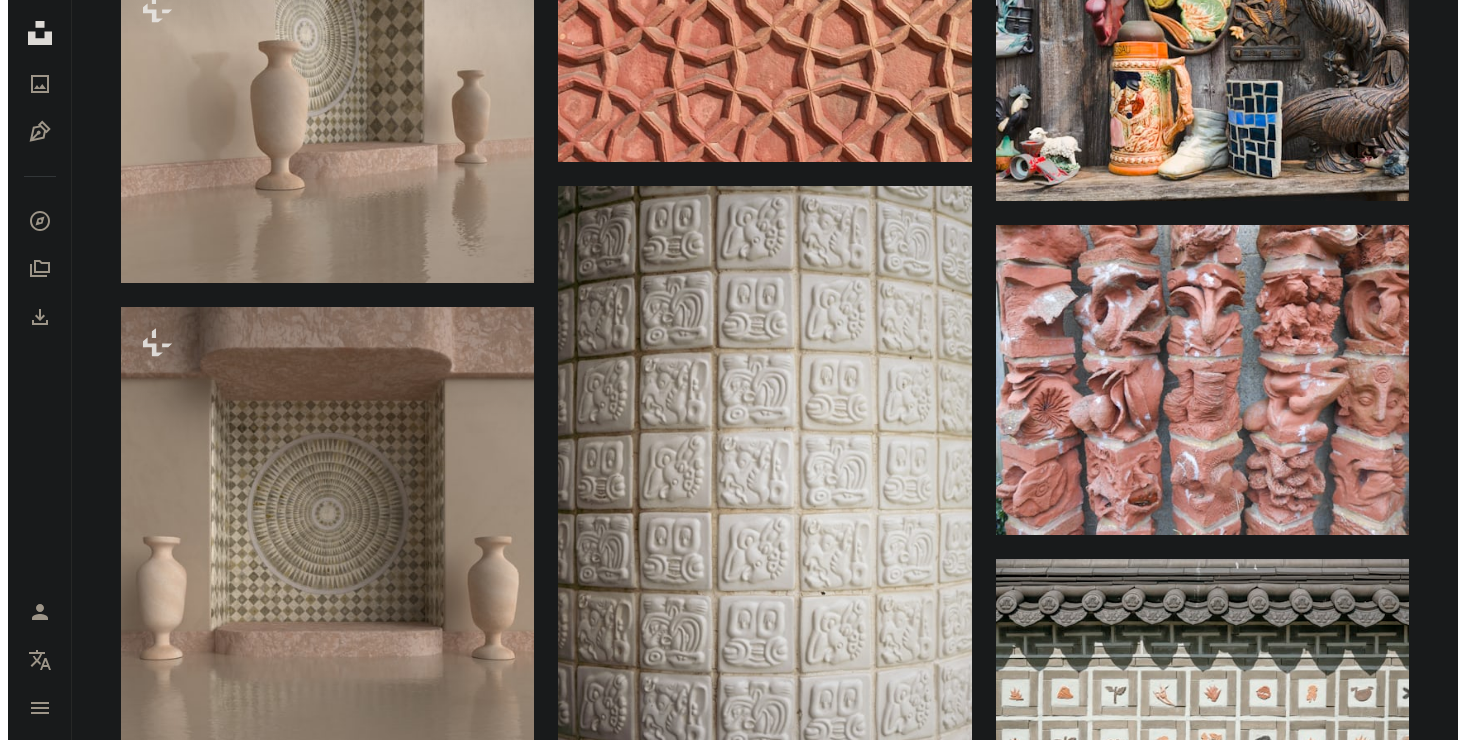 scroll, scrollTop: 10260, scrollLeft: 0, axis: vertical 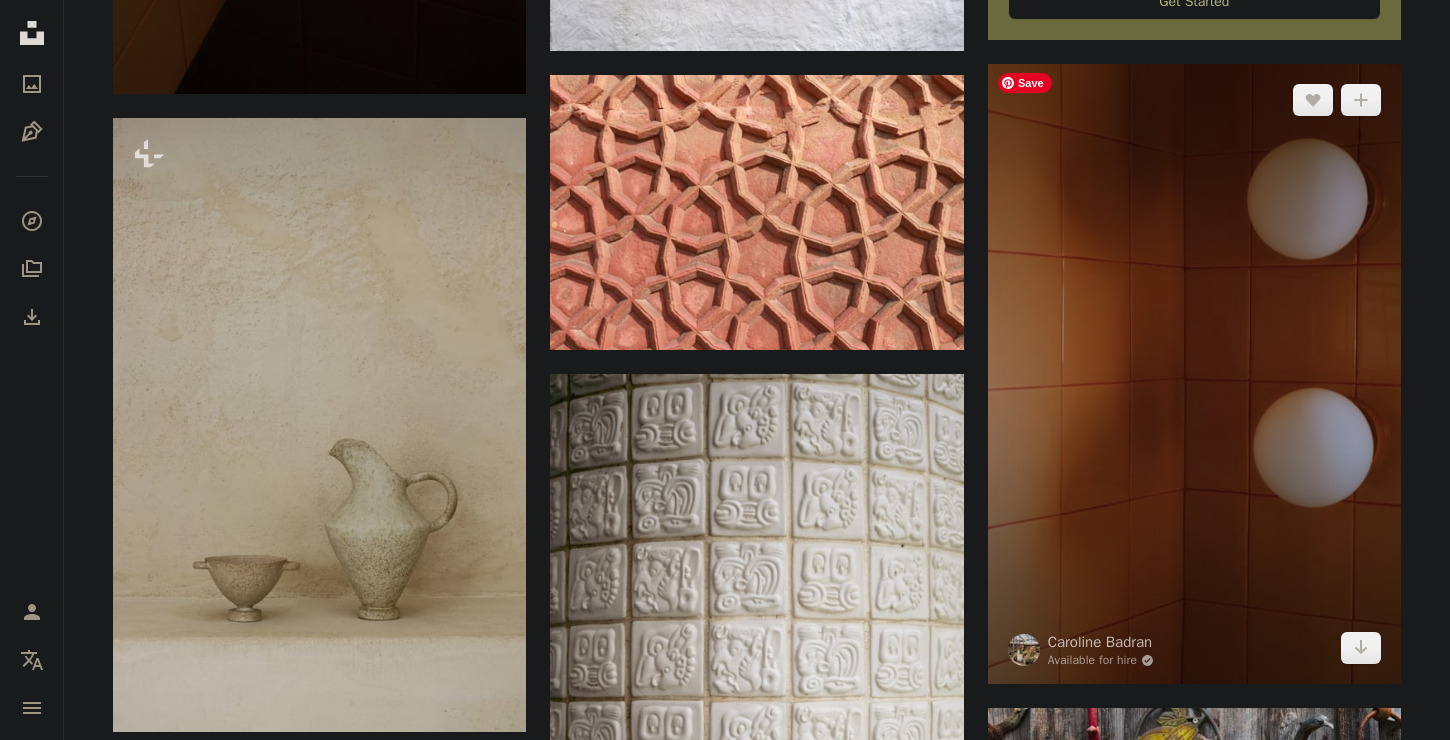 click at bounding box center (1194, 374) 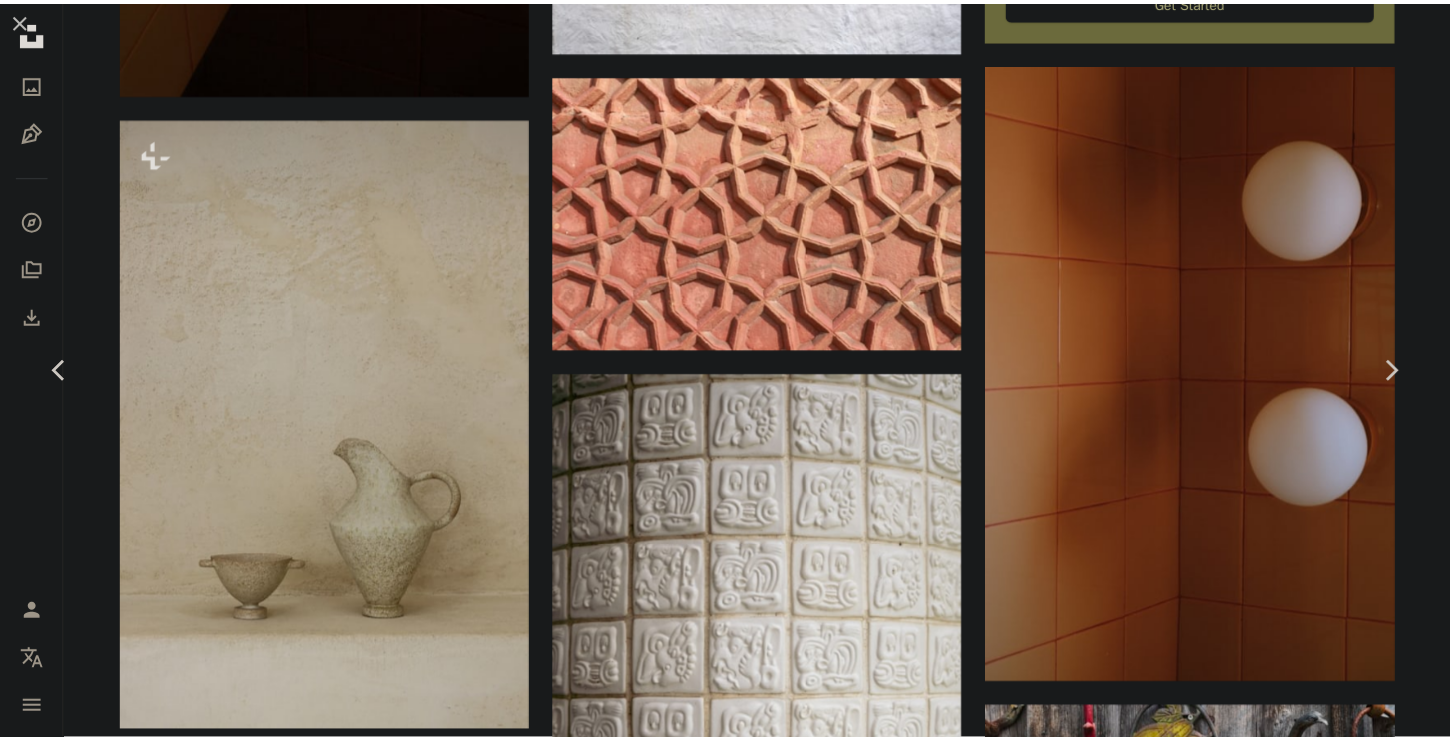 scroll, scrollTop: 4093, scrollLeft: 0, axis: vertical 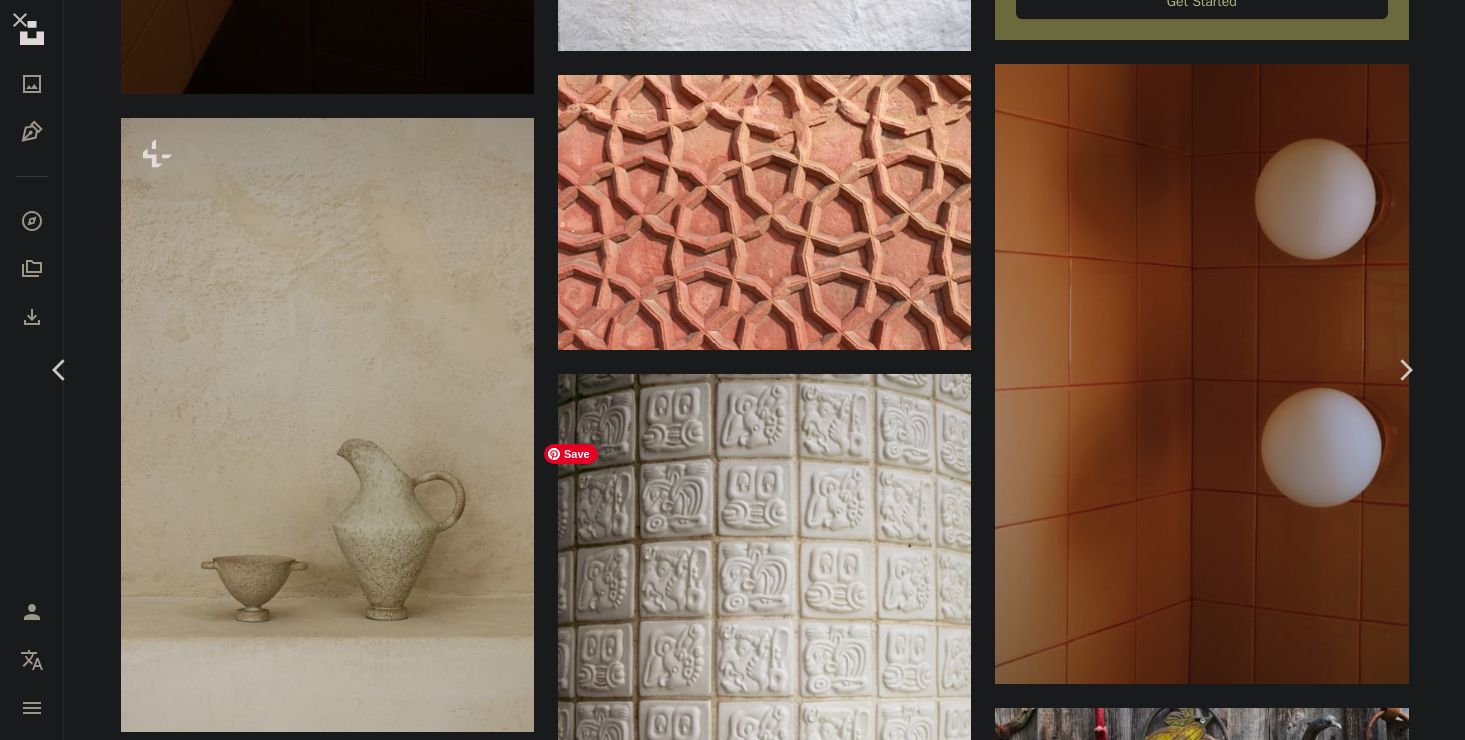 click on "An X shape Chevron left Chevron right Caroline Badran Available for hire A checkmark inside of a circle A heart A plus sign Download free Chevron down Zoom in Views 2,185 Downloads 10 A forward-right arrow Share Info icon Info More Actions Luminárias. Calendar outlined Published on  May 8, 2025 Camera FUJIFILM, X-T30 II Safety Free to use under the  Unsplash License texture architecture interior design pattern wall design minimalist lamp cozy monochrome geometric pattern geometric tile decor ceramic surface azulejo fuji film arquitetura Creative Commons images Browse premium related images on iStock  |  Save 20% with code UNSPLASH20 View more on iStock  ↗ Related images A heart A plus sign Caroline Badran Available for hire A checkmark inside of a circle Arrow pointing down A heart A plus sign Tom Chrostek Available for hire A checkmark inside of a circle Arrow pointing down Plus sign for Unsplash+ A heart A plus sign Osarugue Igbinoba For  Unsplash+ A lock Download A heart A plus sign ısmet derebas For" at bounding box center [732, 6069] 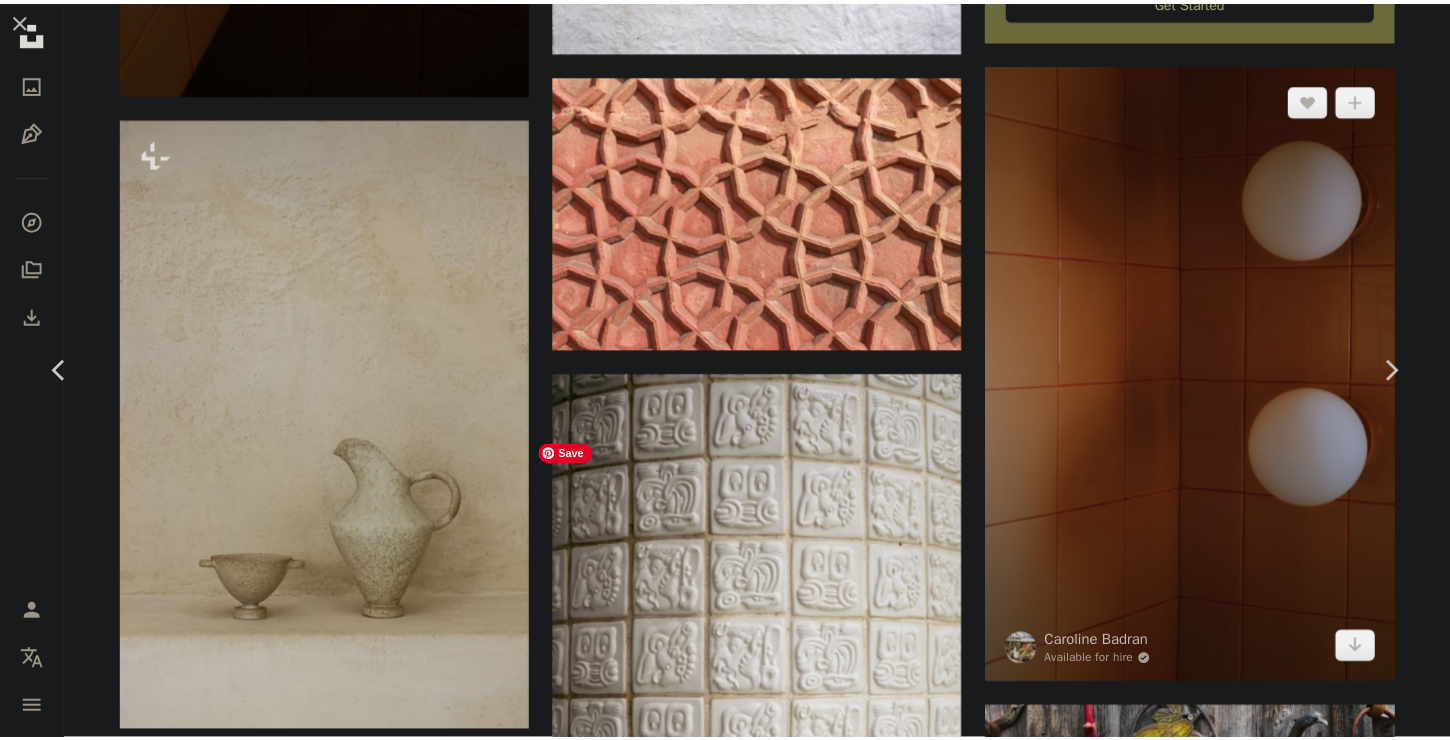 scroll, scrollTop: 0, scrollLeft: 0, axis: both 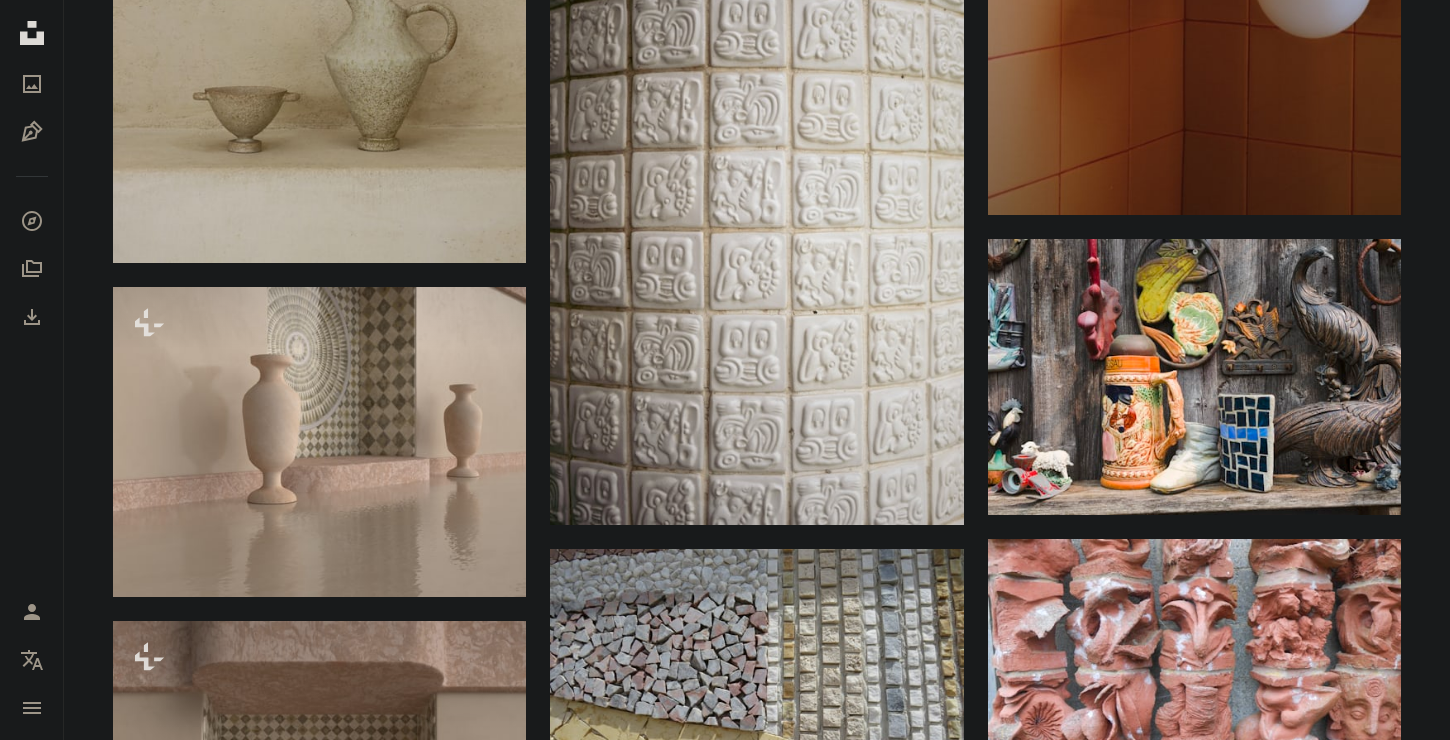 click at bounding box center (756, -257) 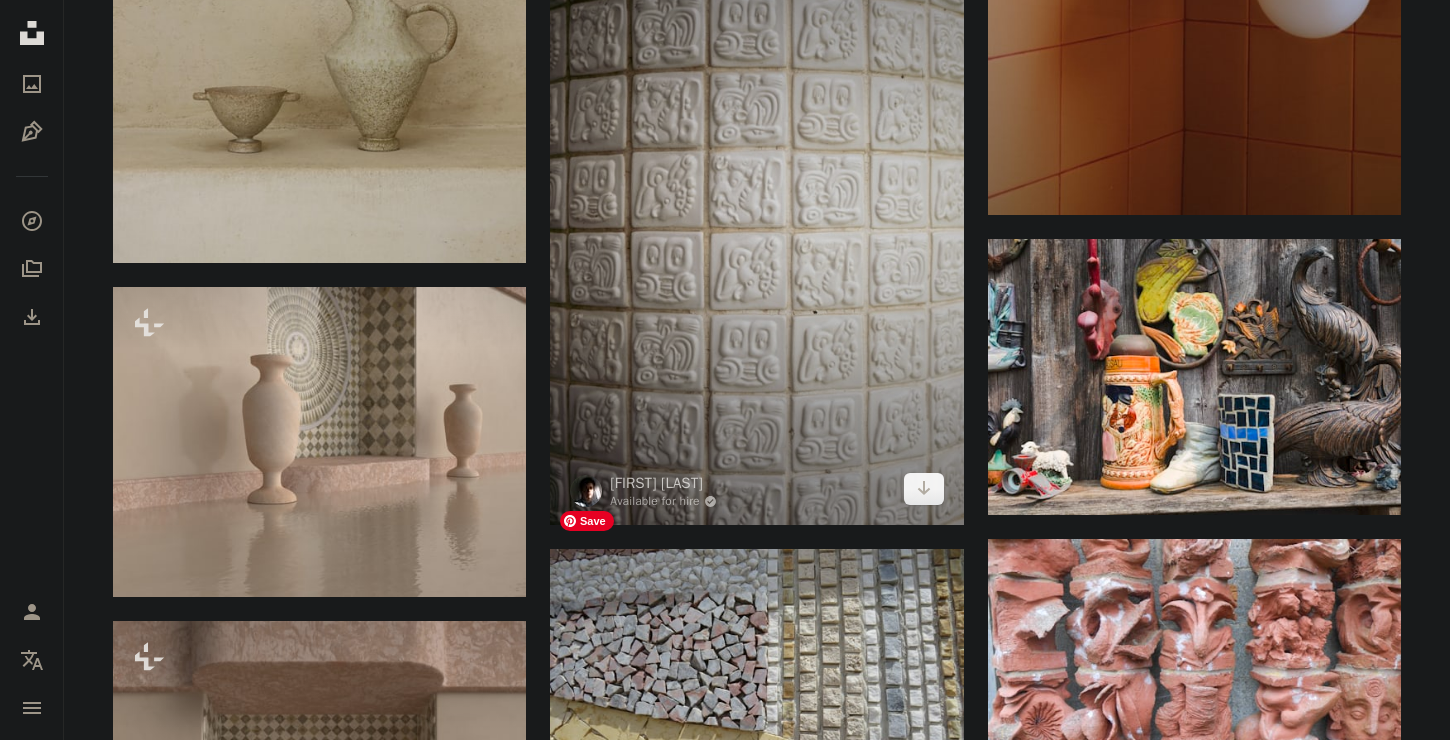 scroll, scrollTop: 10815, scrollLeft: 0, axis: vertical 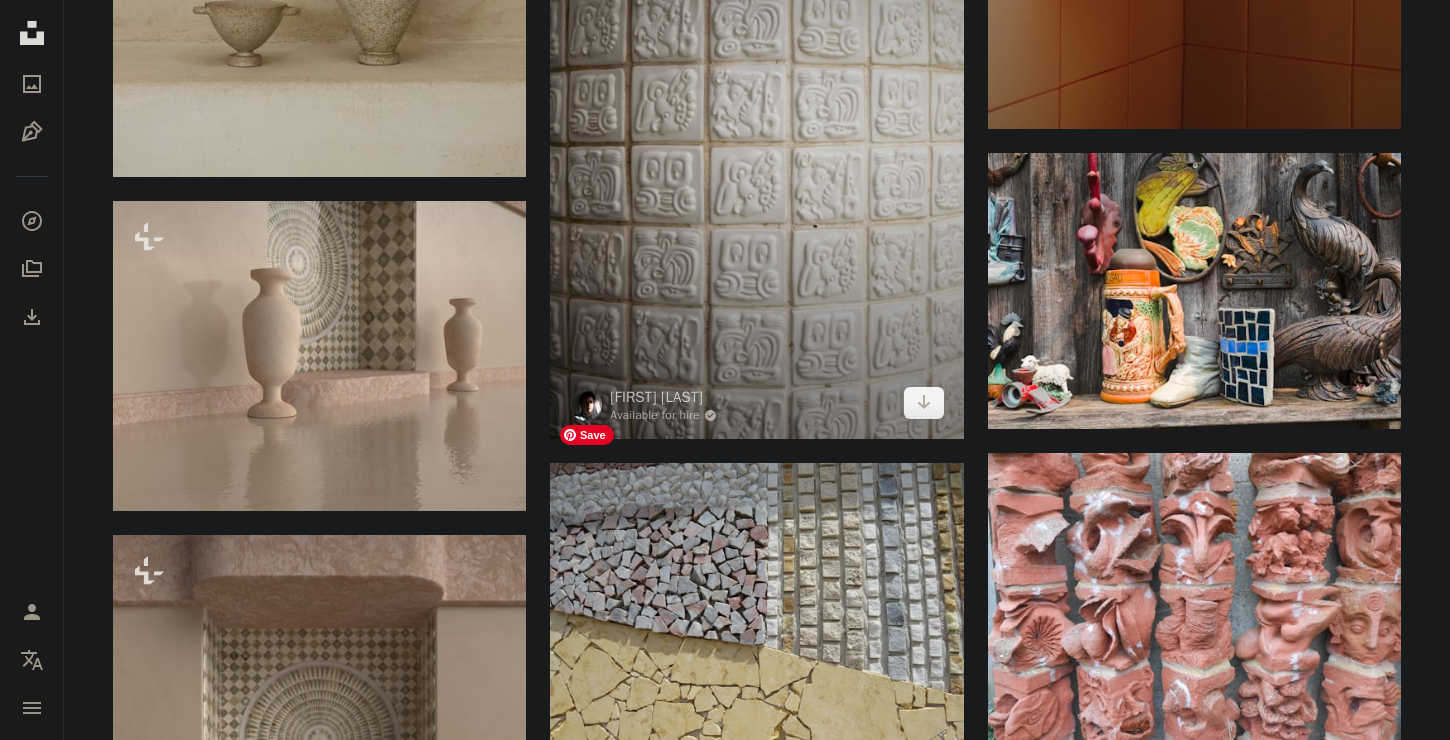 click at bounding box center (756, 129) 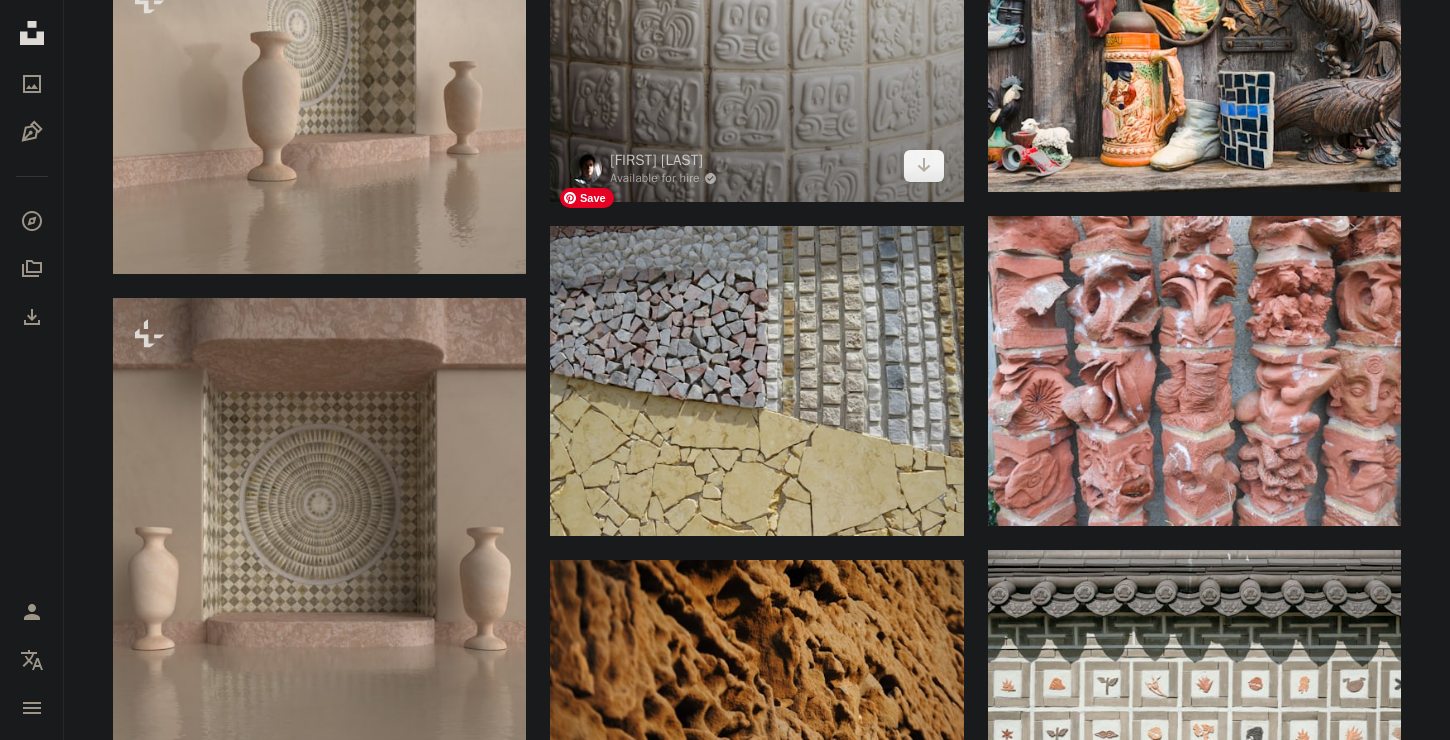 click at bounding box center [756, -108] 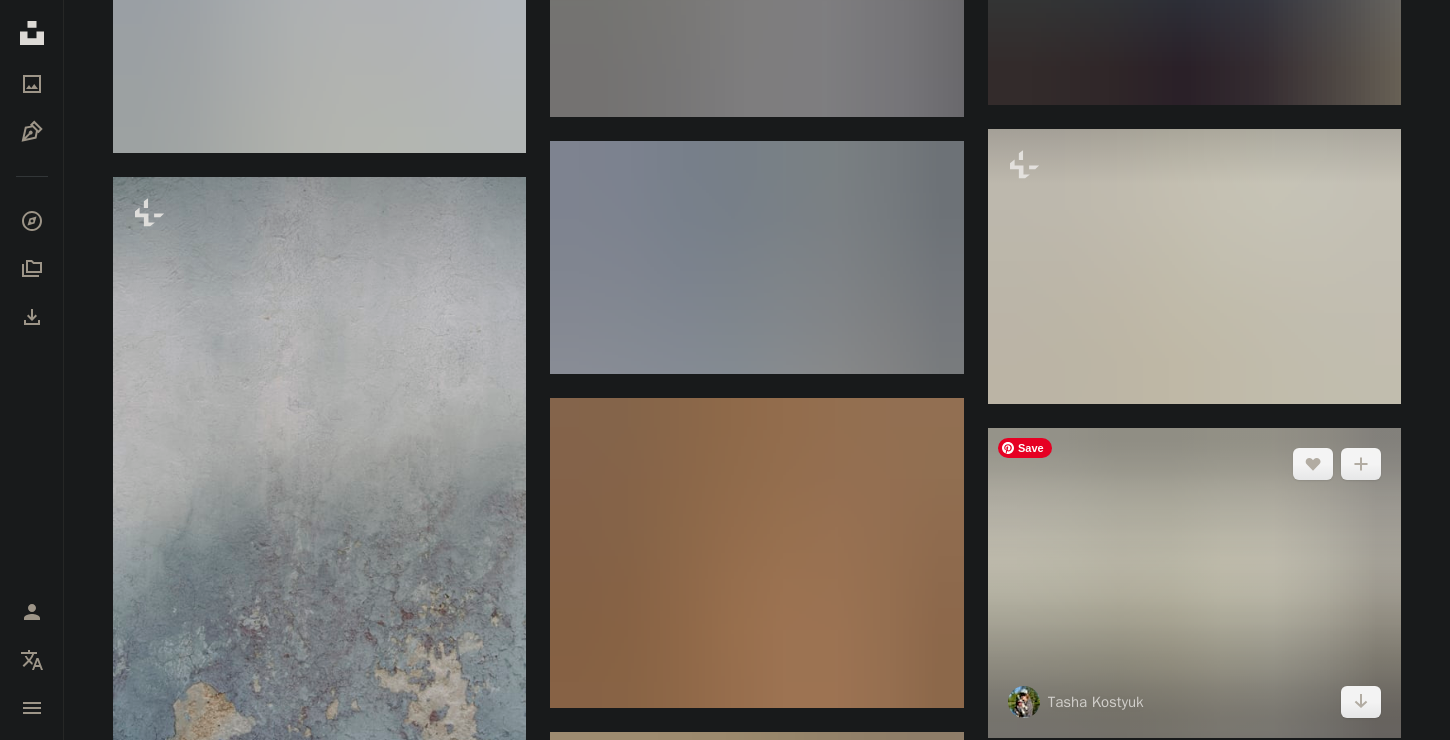 scroll, scrollTop: 12693, scrollLeft: 0, axis: vertical 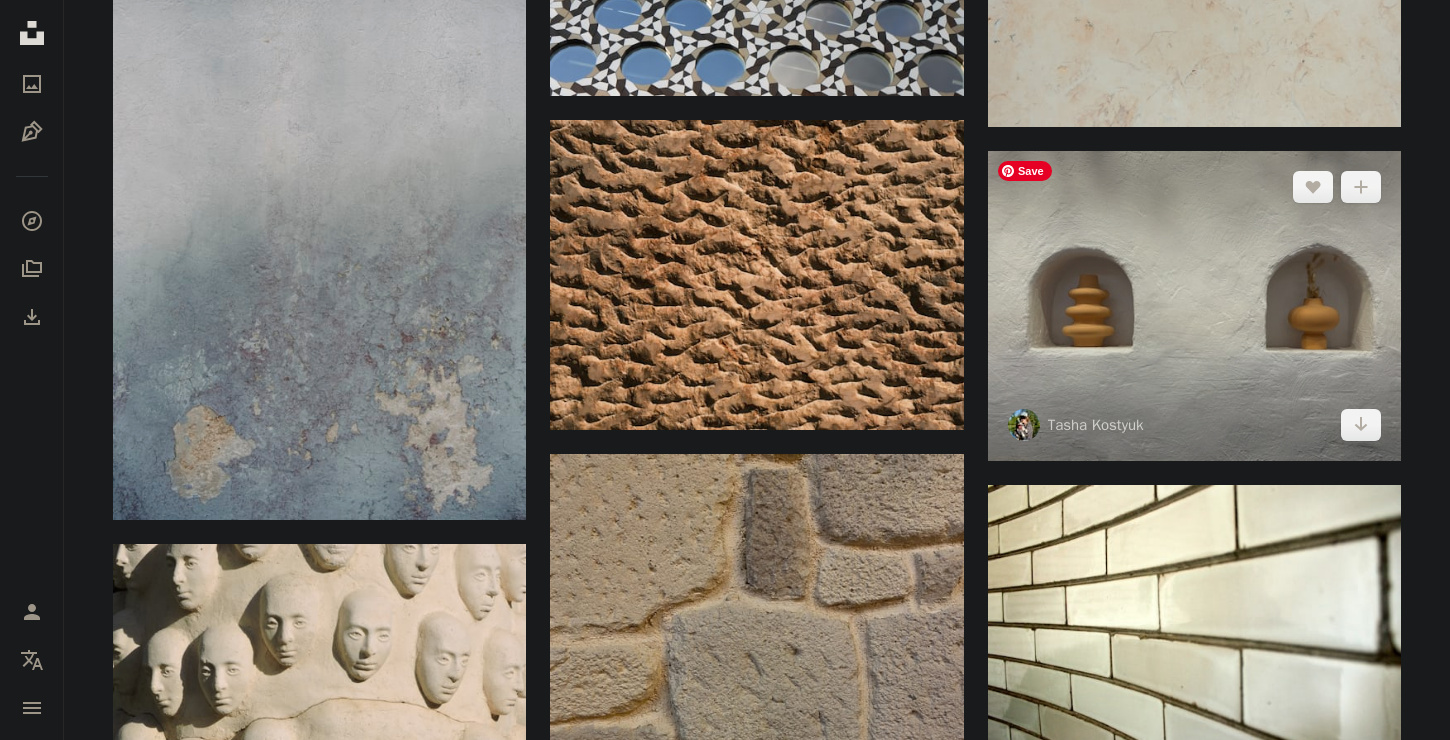 click at bounding box center [1194, 306] 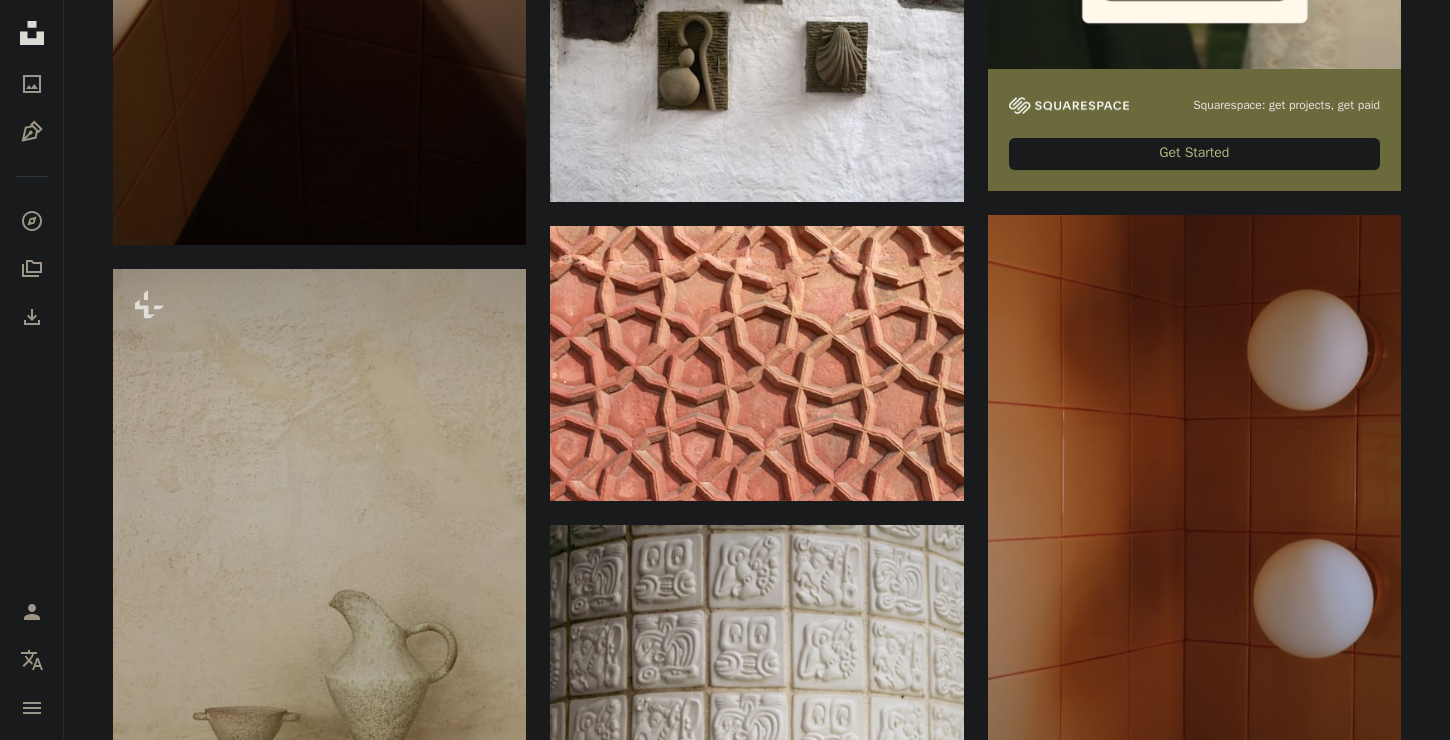 scroll, scrollTop: 13409, scrollLeft: 0, axis: vertical 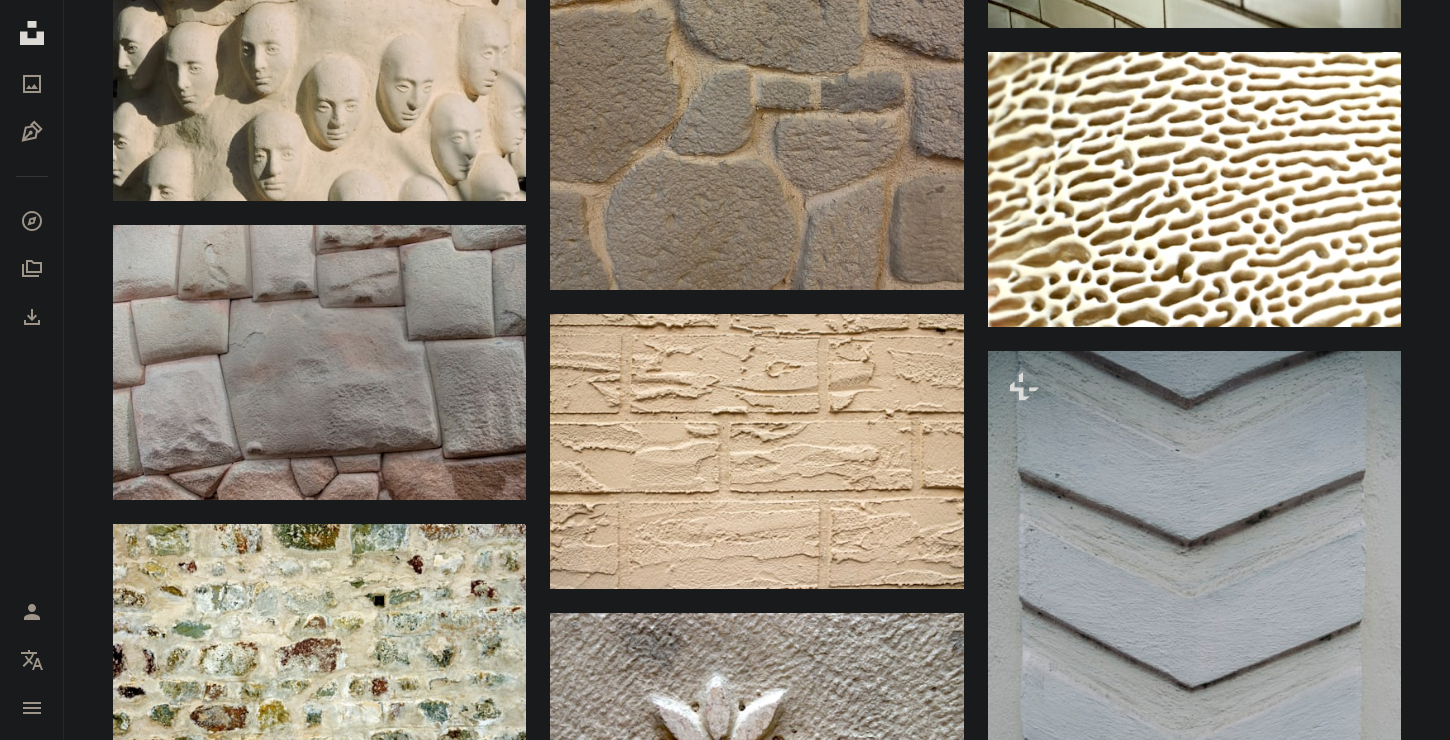 click at bounding box center (756, -2465) 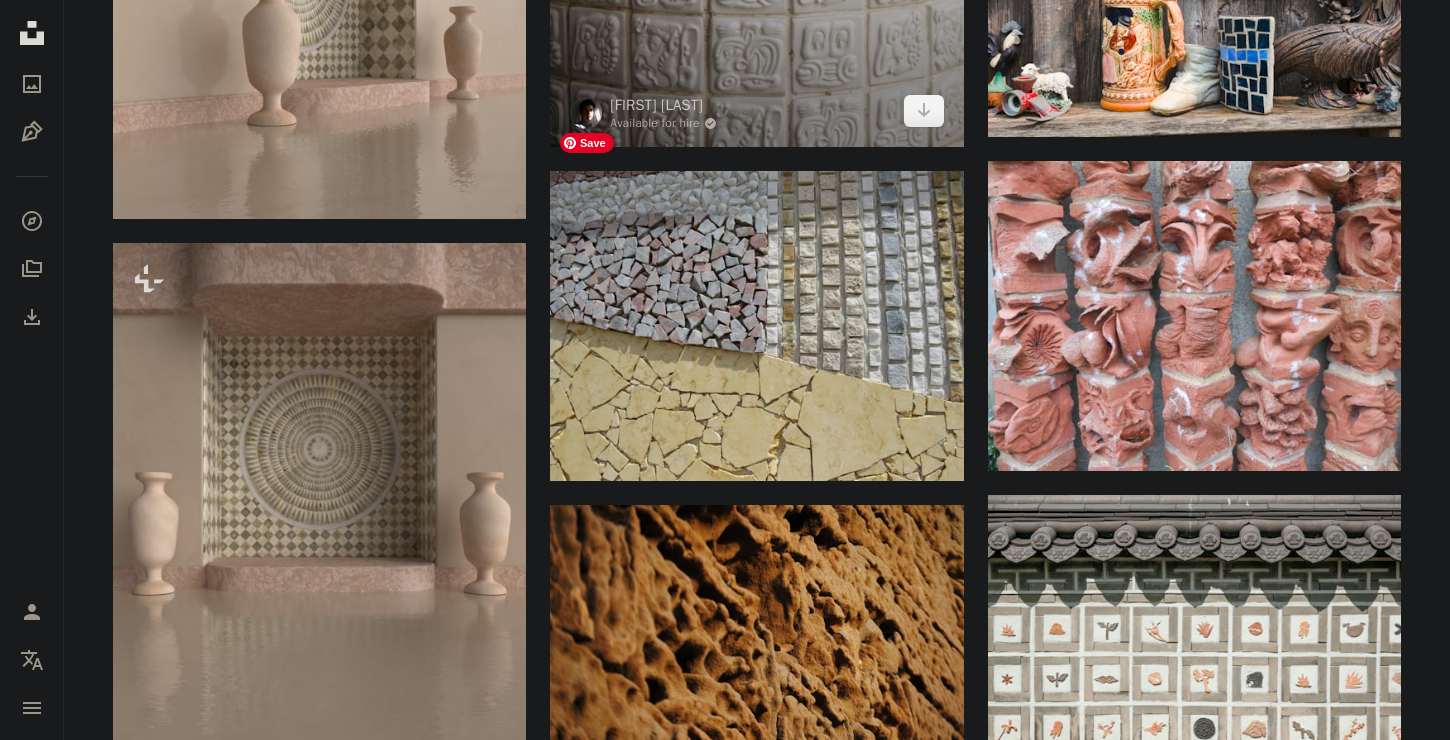 click at bounding box center (756, -163) 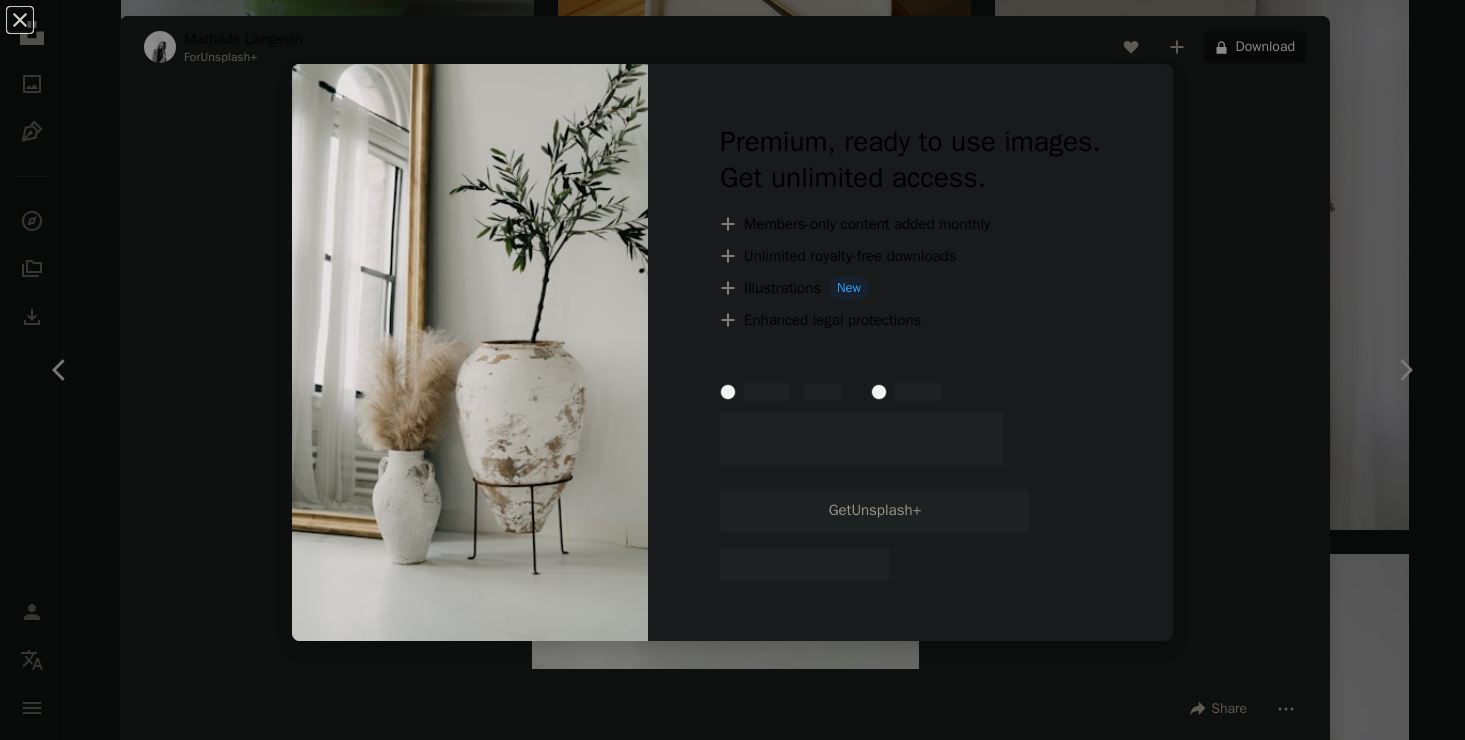 scroll, scrollTop: 3869, scrollLeft: 0, axis: vertical 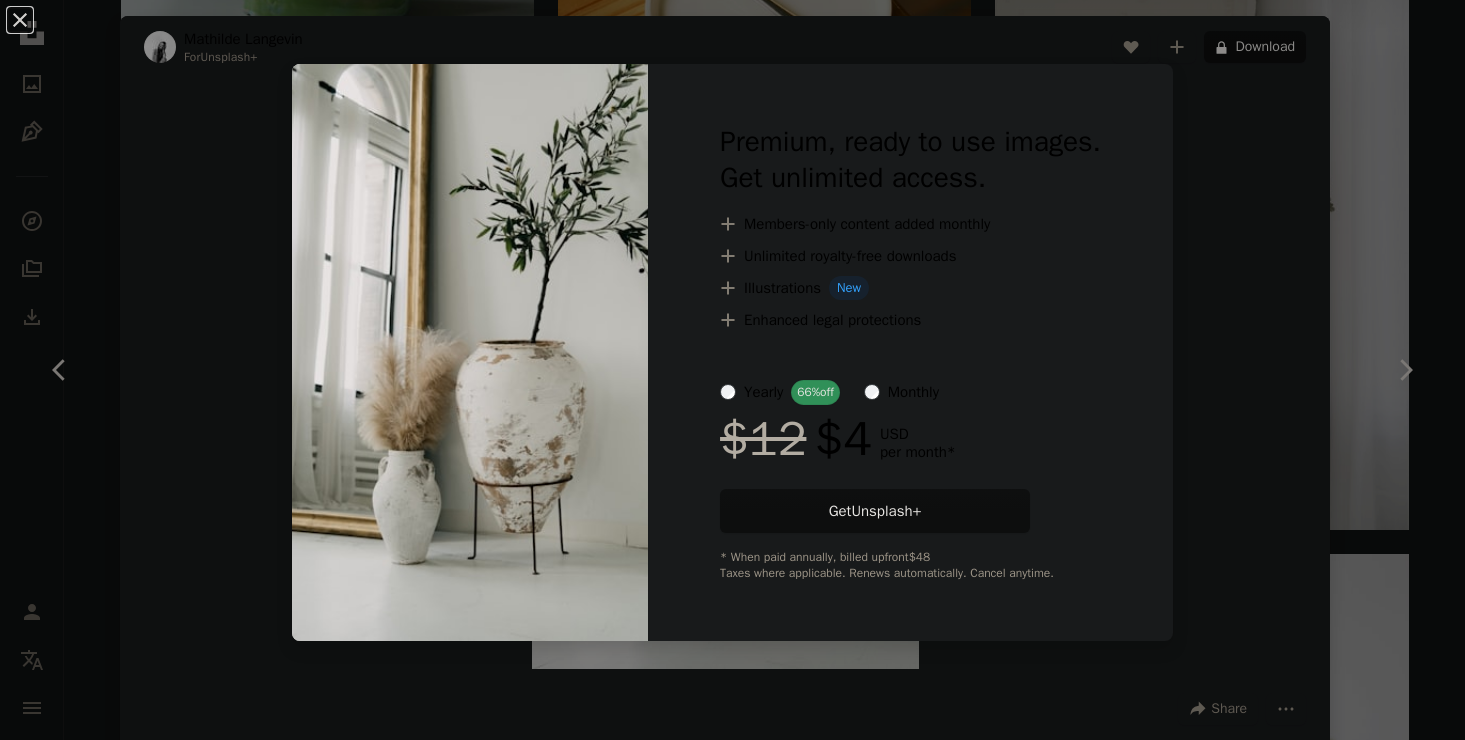 click on "An X shape Premium, ready to use images. Get unlimited access. A plus sign Members-only content added monthly A plus sign Unlimited royalty-free downloads A plus sign Illustrations  New A plus sign Enhanced legal protections yearly 66%  off monthly $12   $4 USD per month * Get  Unsplash+ * When paid annually, billed upfront  $48 Taxes where applicable. Renews automatically. Cancel anytime." at bounding box center [732, 370] 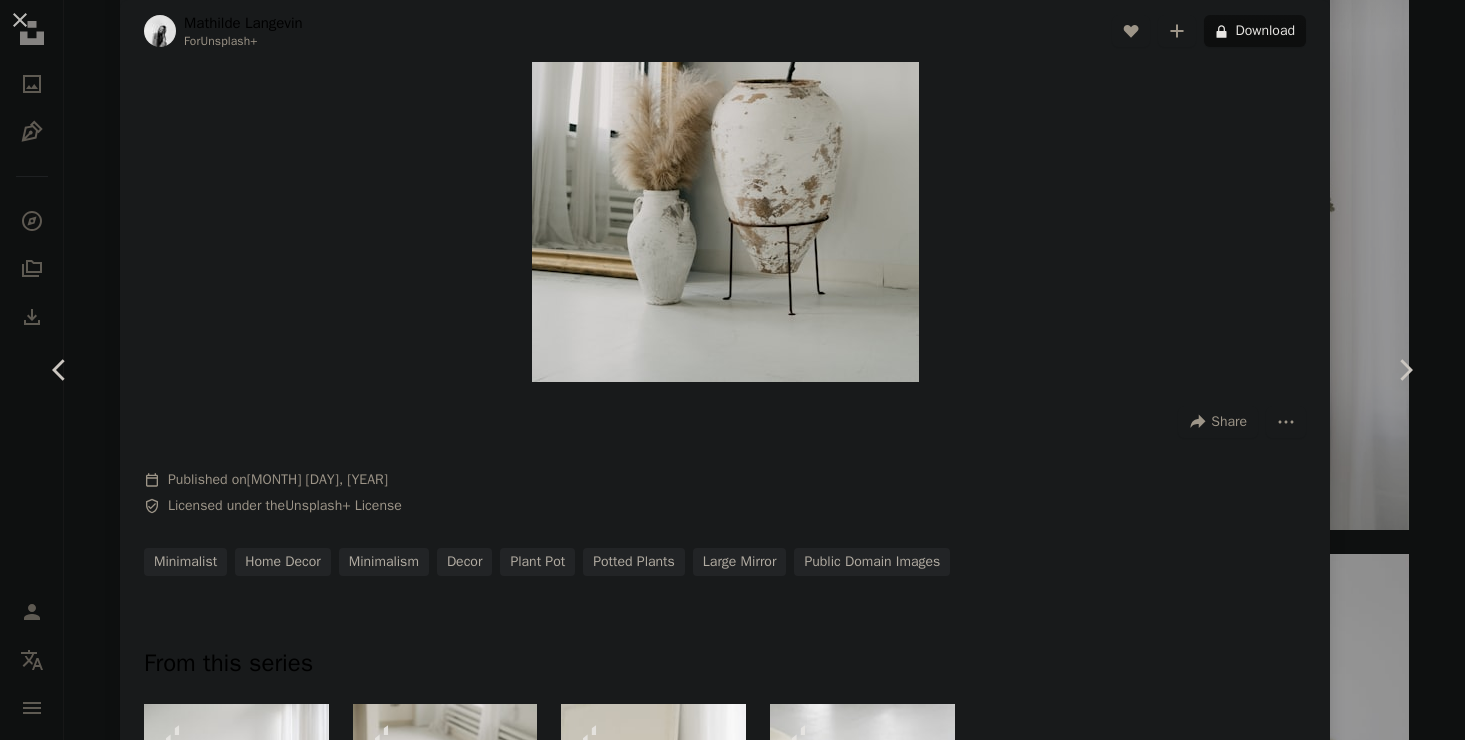 scroll, scrollTop: 0, scrollLeft: 0, axis: both 